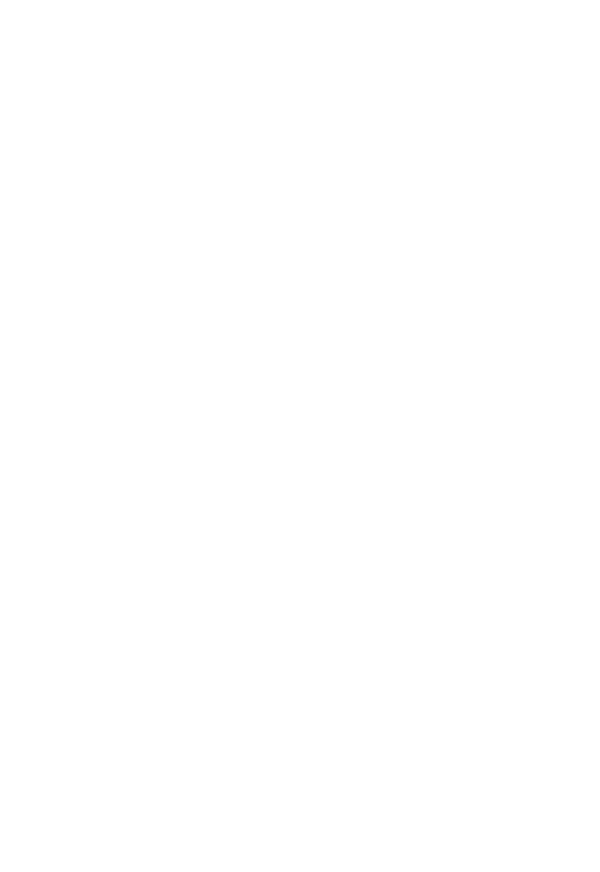 scroll, scrollTop: 0, scrollLeft: 0, axis: both 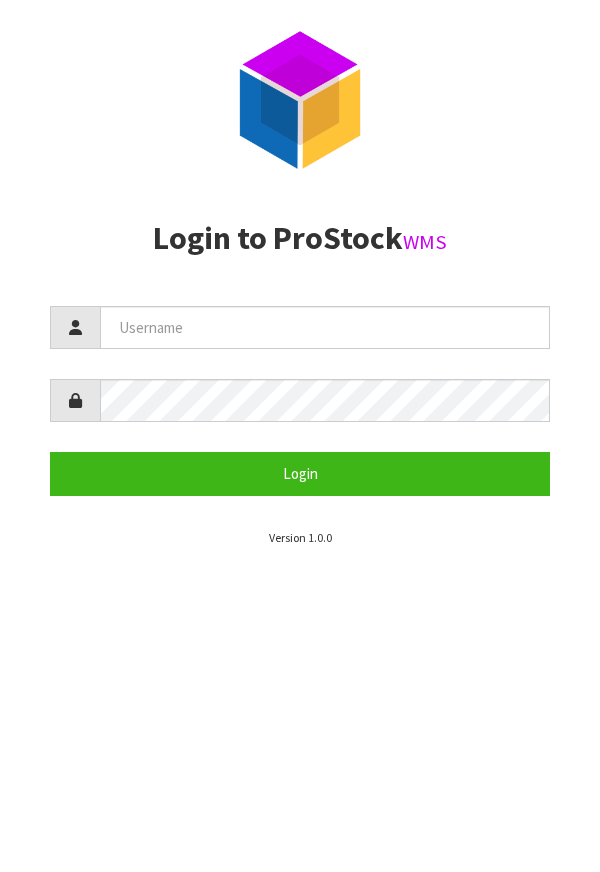 click on "Login to ProStock  WMS
Login
Version 1.0.0" at bounding box center (300, 384) 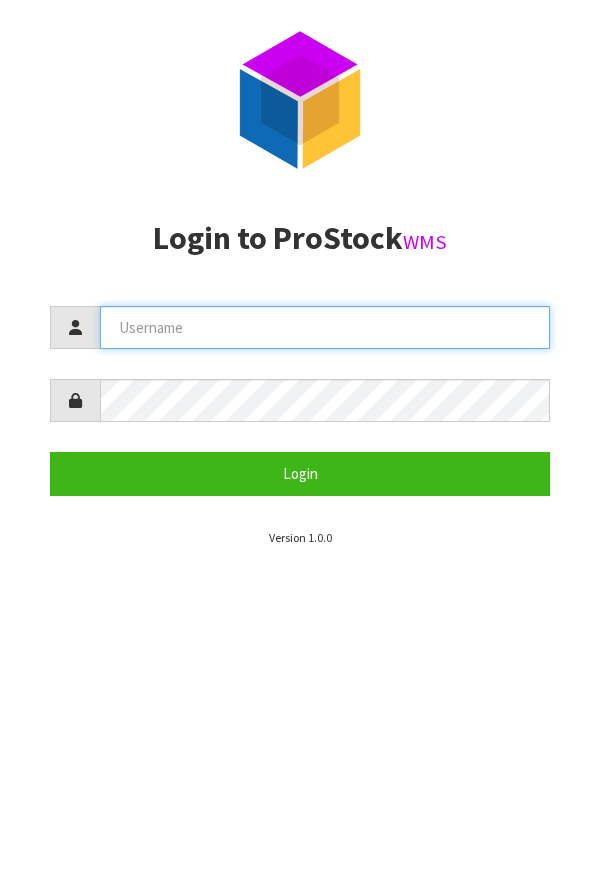 click at bounding box center [325, 327] 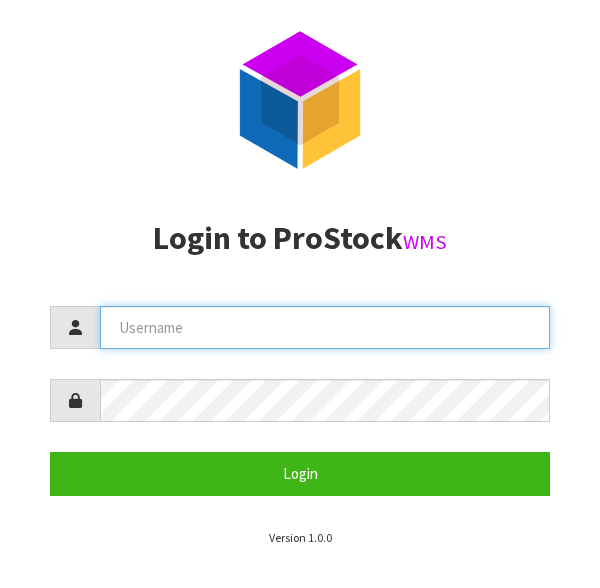 click at bounding box center (325, 327) 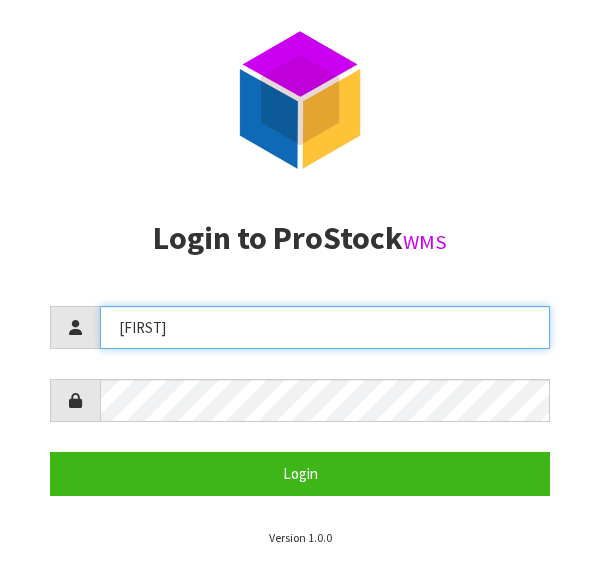 type on "[FIRST]" 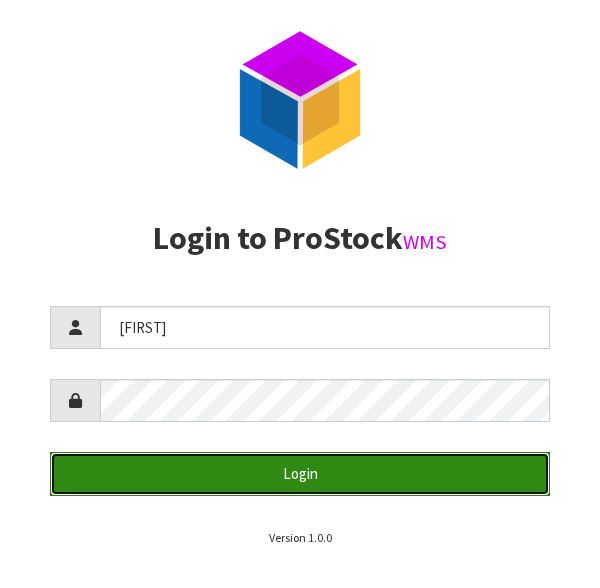 click on "Login" at bounding box center (300, 473) 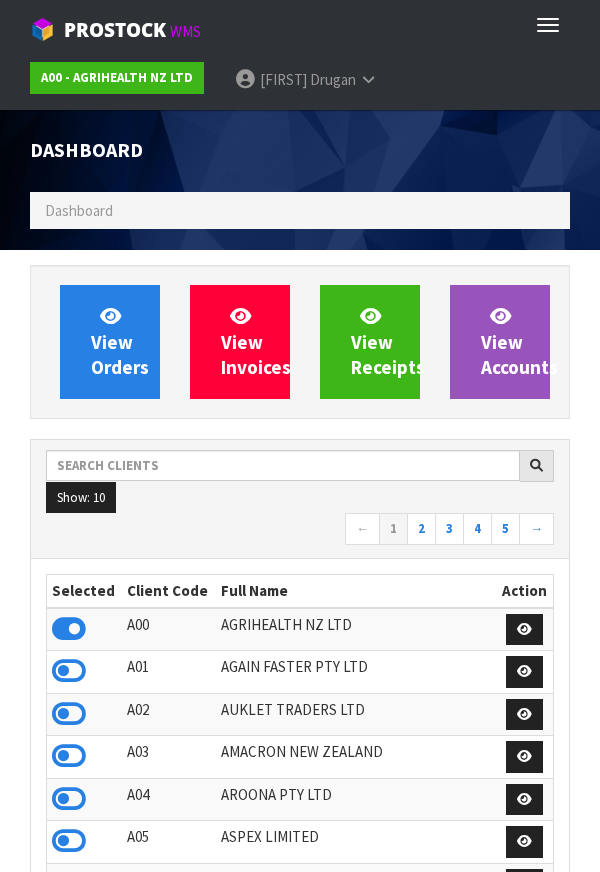 scroll, scrollTop: 998416, scrollLeft: 999430, axis: both 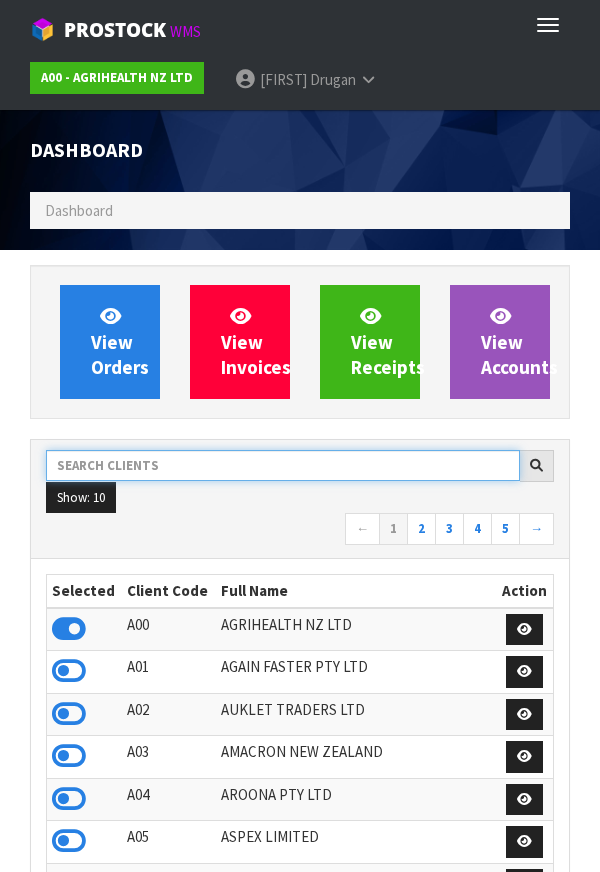 click at bounding box center (283, 465) 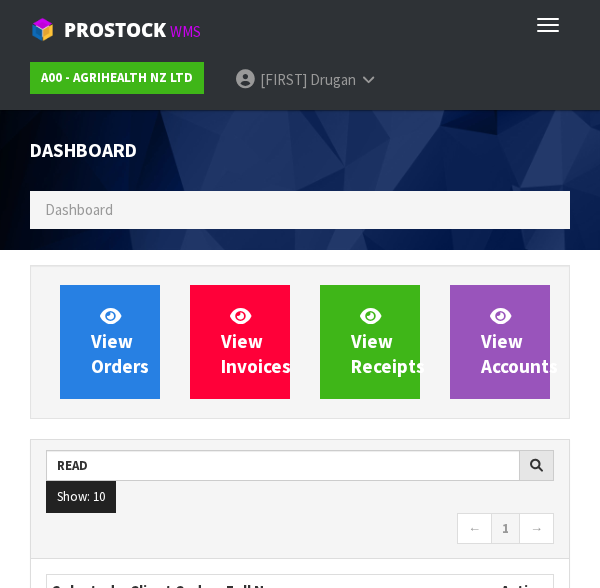 click on "Show: 10
5
10
25
50" at bounding box center [300, 497] 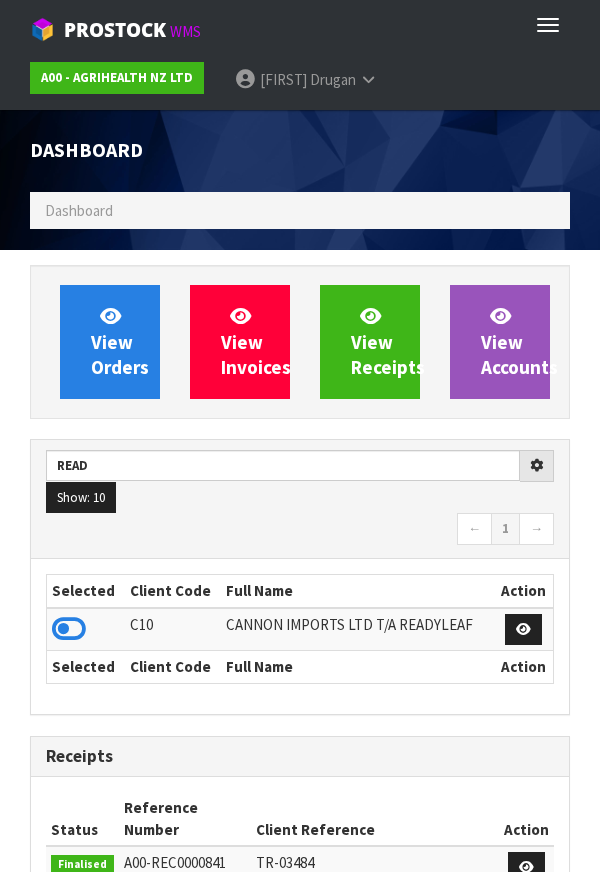 type on "READ" 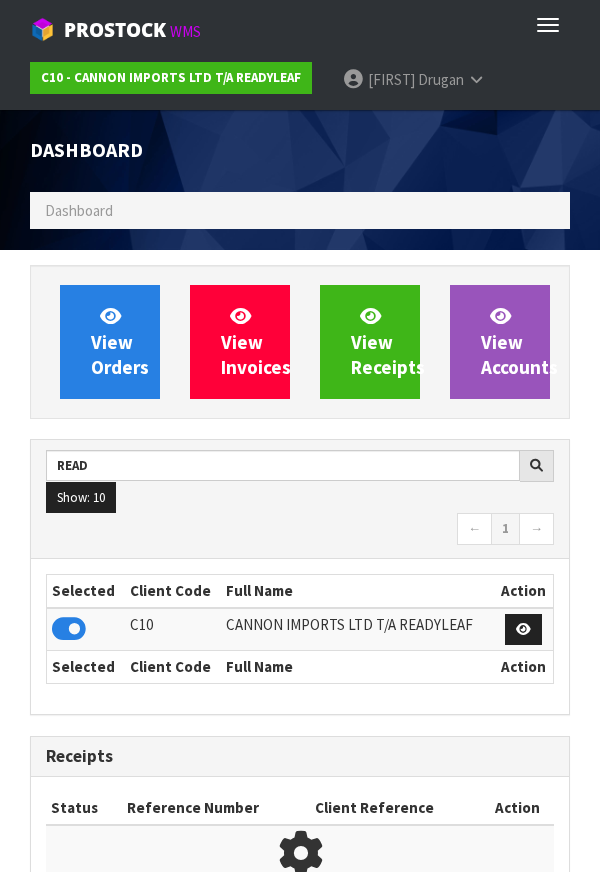 scroll, scrollTop: 1315, scrollLeft: 570, axis: both 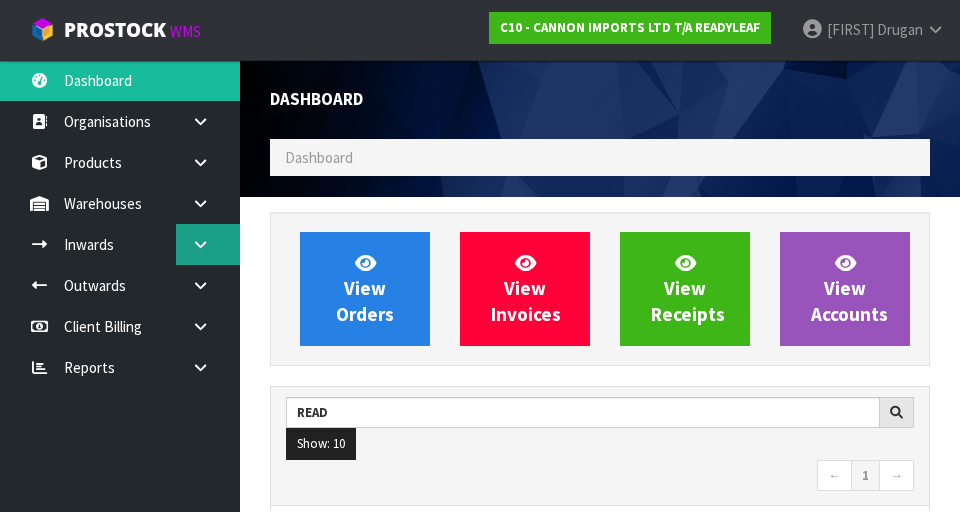 click at bounding box center (208, 244) 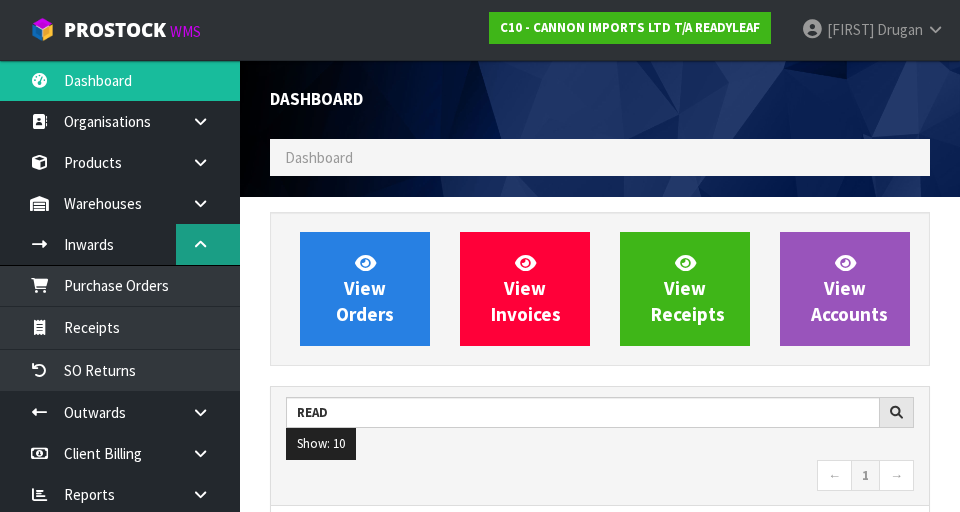 click at bounding box center [200, 244] 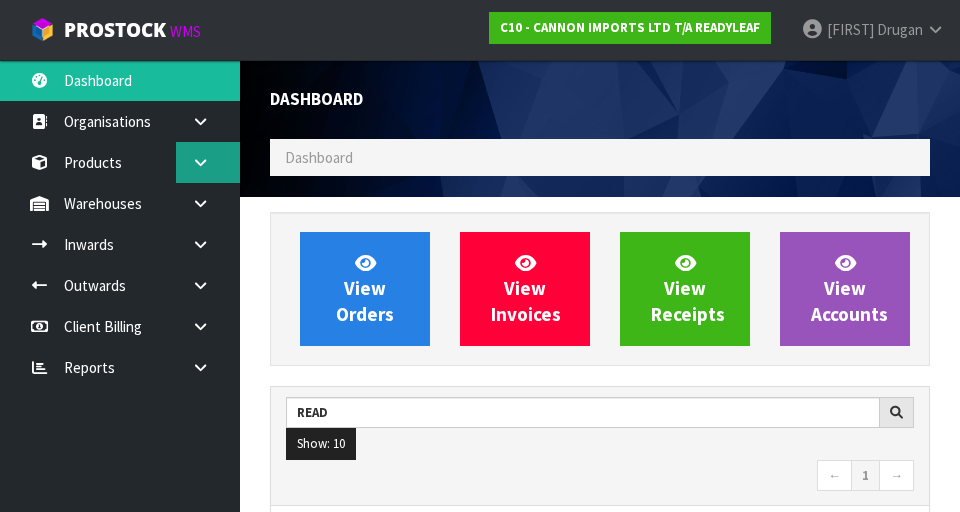 click at bounding box center (200, 162) 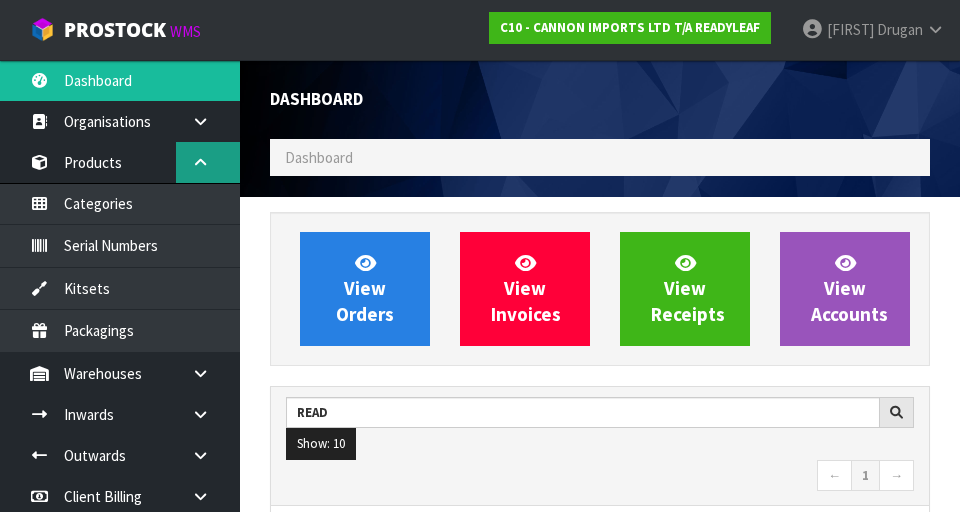 click at bounding box center (200, 162) 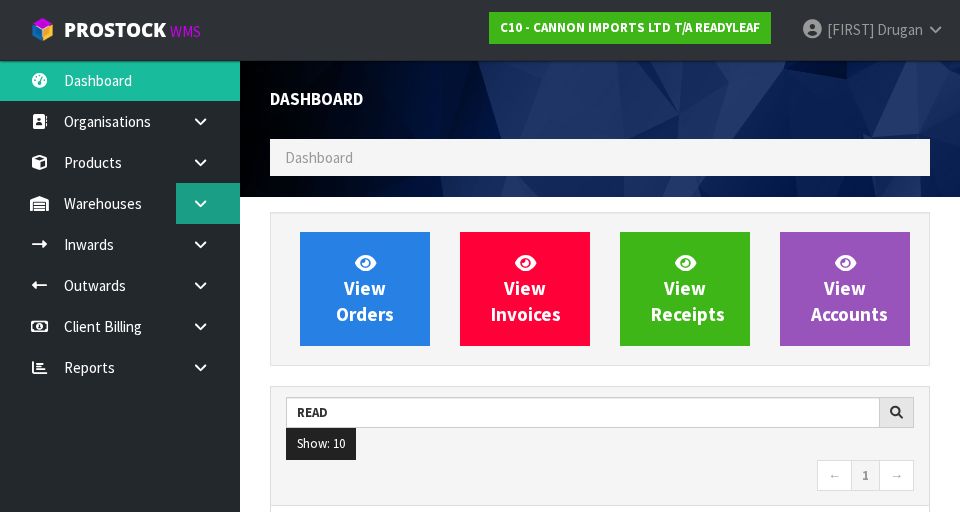 click at bounding box center (200, 203) 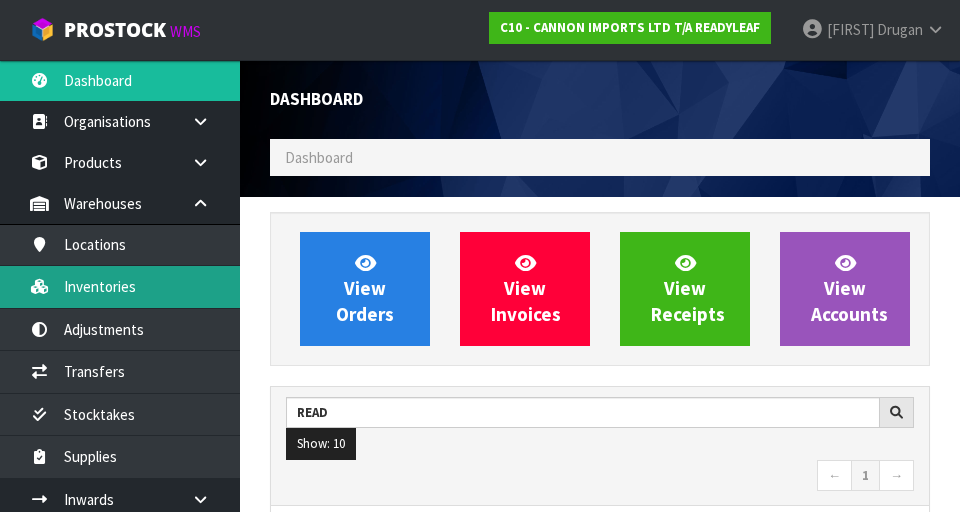 click on "Inventories" at bounding box center (120, 286) 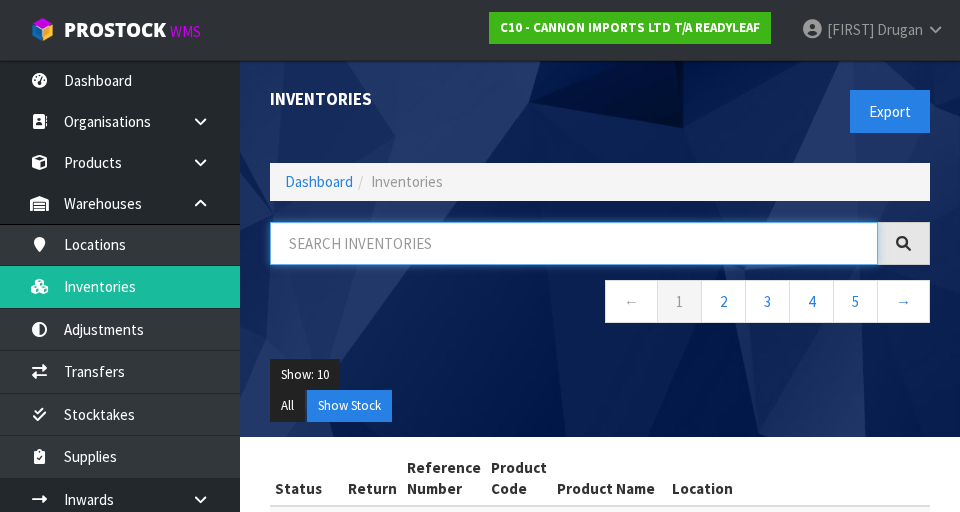 click at bounding box center (574, 243) 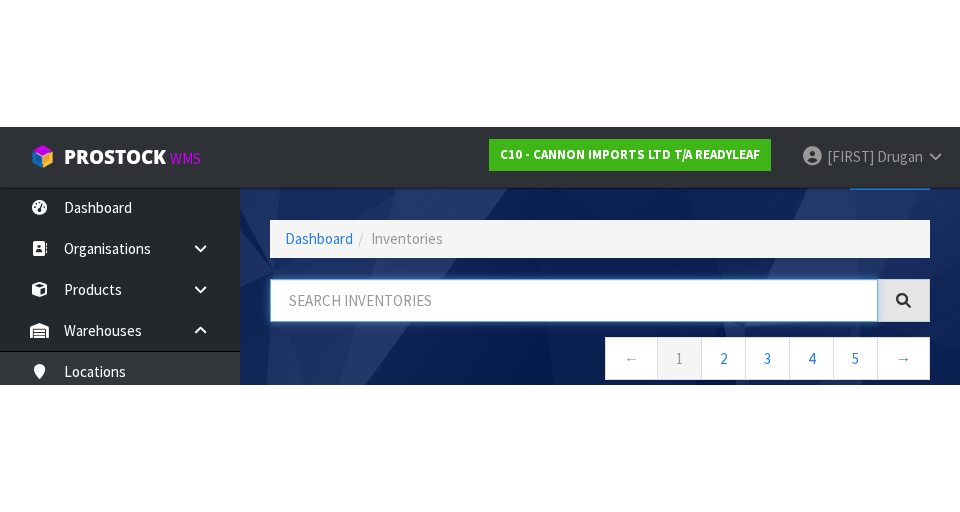scroll, scrollTop: 114, scrollLeft: 0, axis: vertical 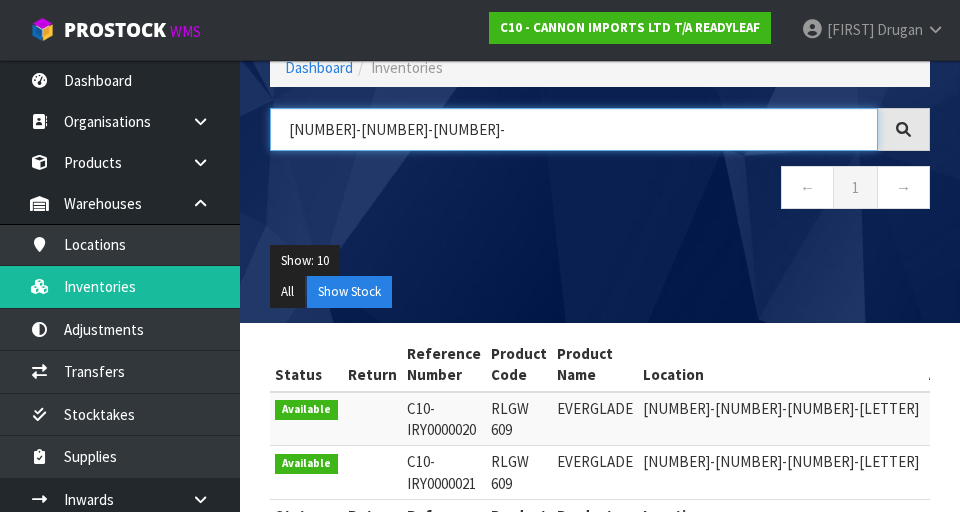 click on "07-10-3-" at bounding box center [574, 129] 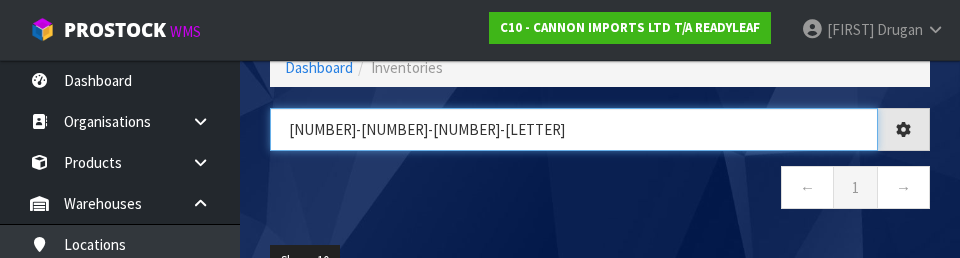 type on "07-10-3-B" 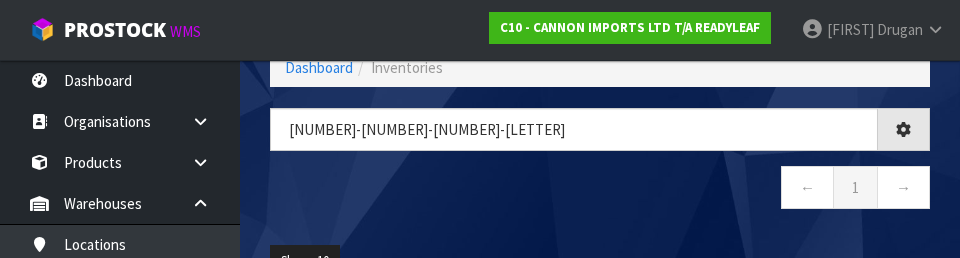 click on "←
1
→" at bounding box center [600, 190] 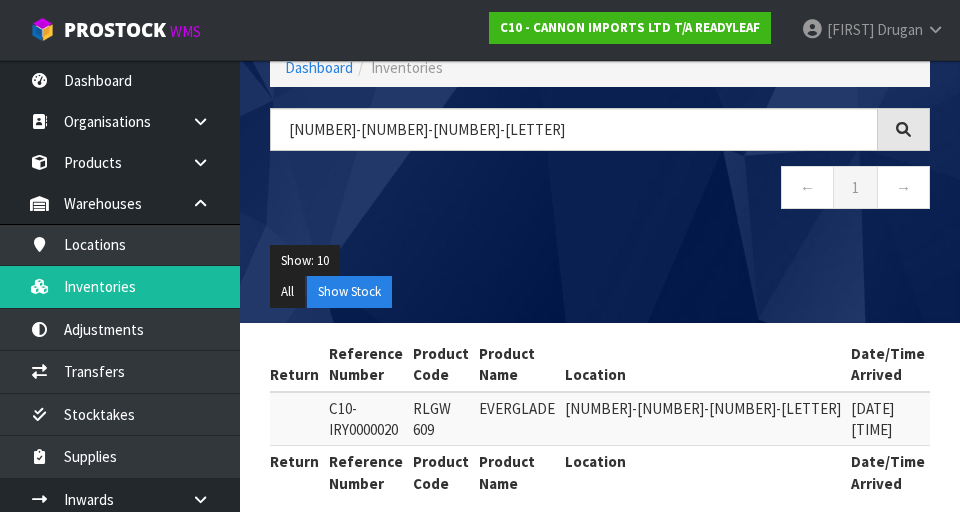 scroll, scrollTop: 0, scrollLeft: 83, axis: horizontal 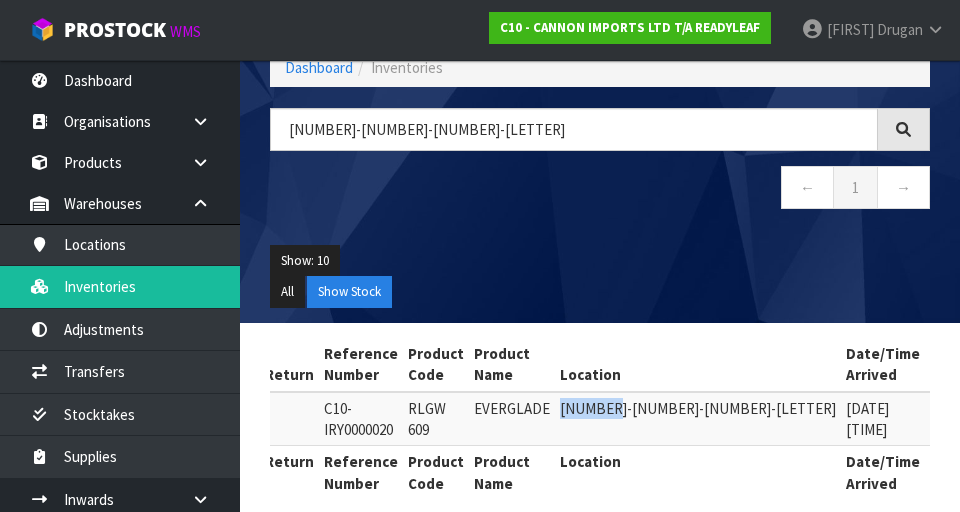 copy on "[CODE]" 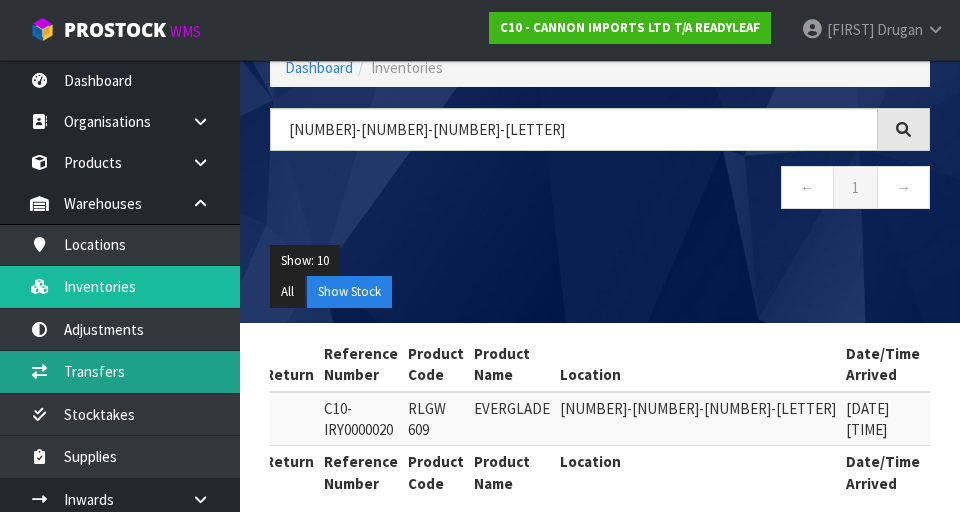 click on "Transfers" at bounding box center (120, 371) 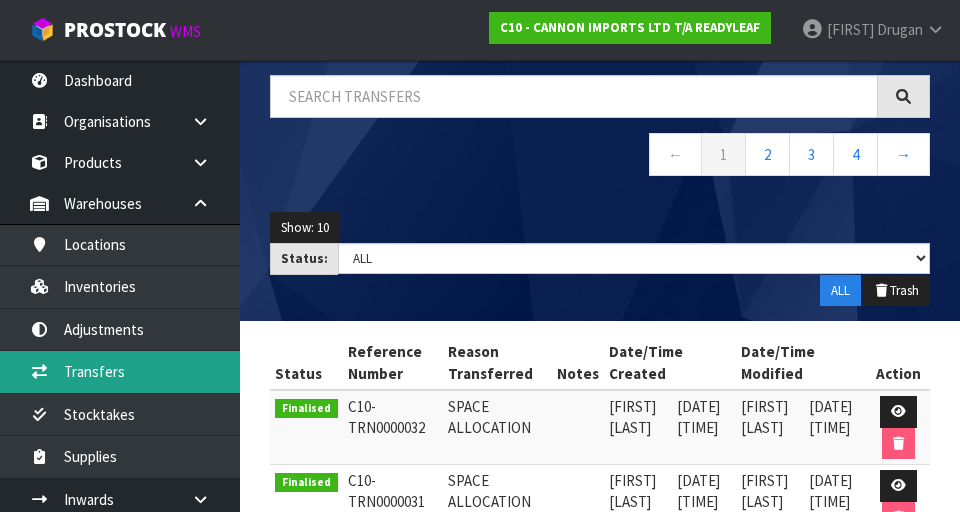 scroll, scrollTop: 0, scrollLeft: 0, axis: both 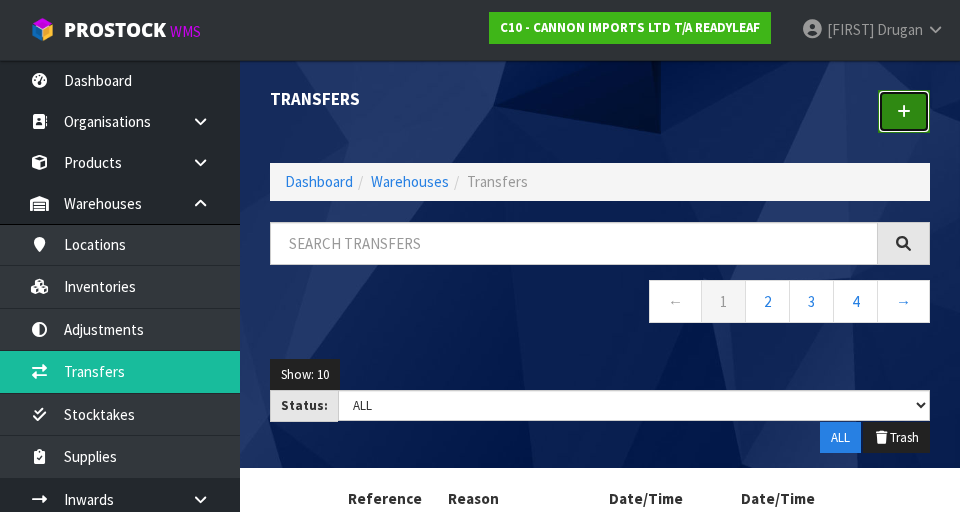 click at bounding box center [904, 111] 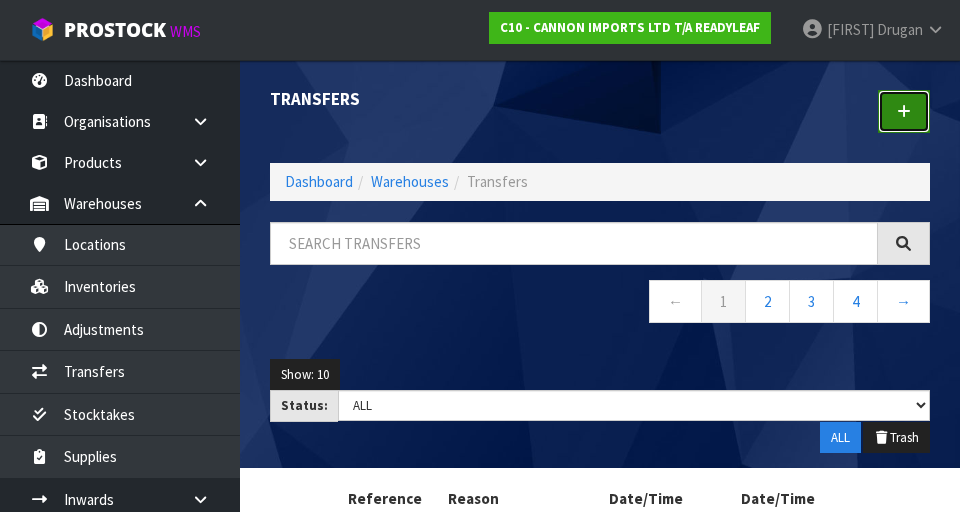 click at bounding box center [904, 111] 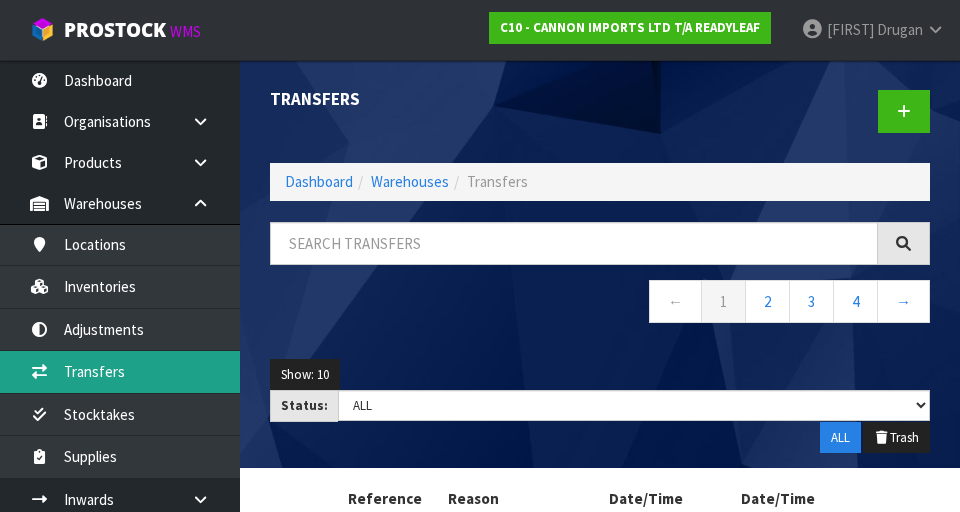 click on "Transfers" at bounding box center (120, 371) 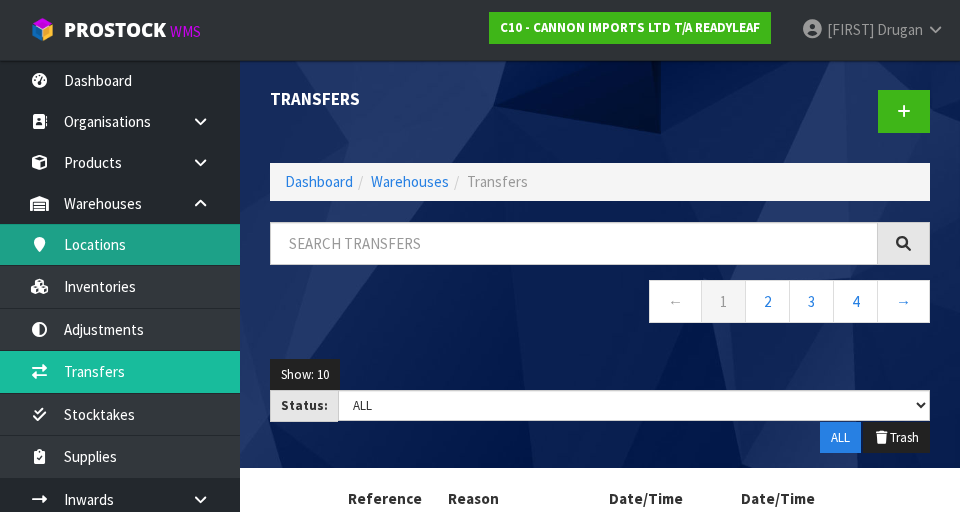 click on "Locations" at bounding box center (120, 244) 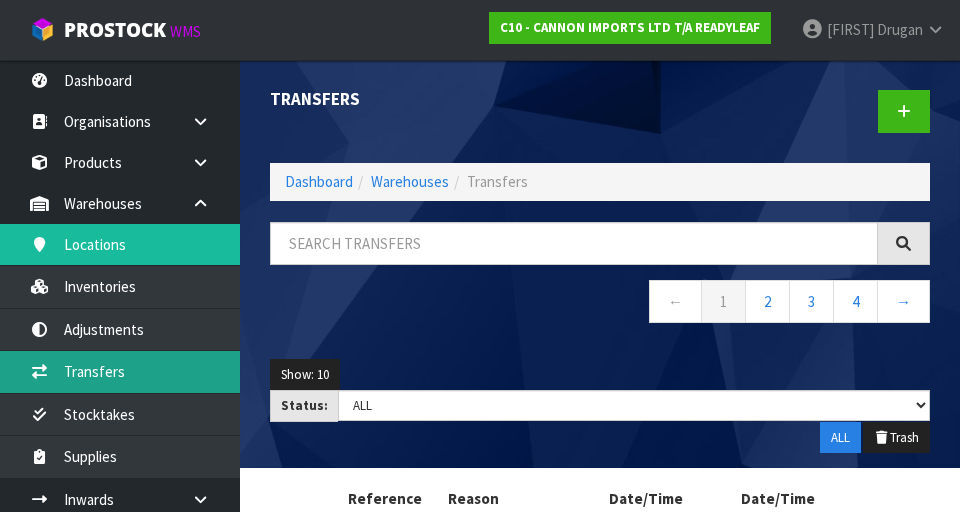 click on "Transfers" at bounding box center (120, 371) 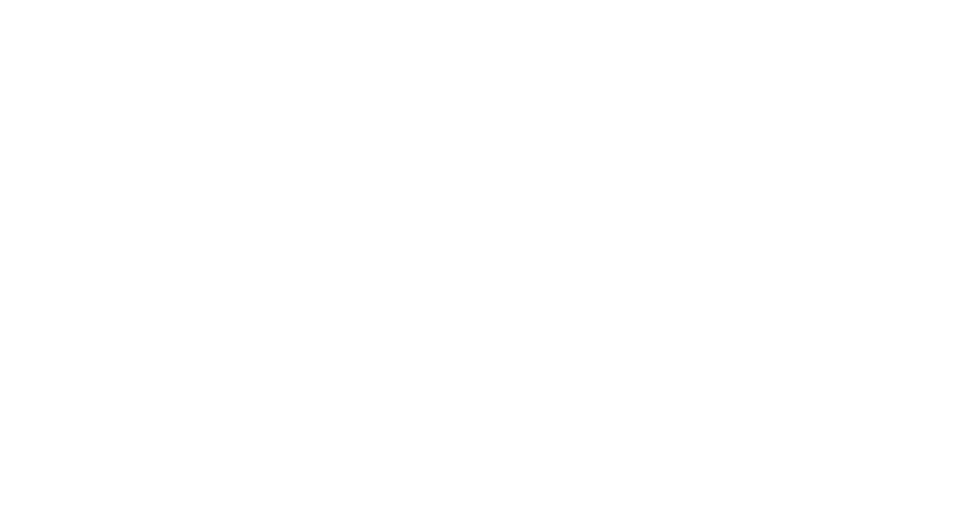 scroll, scrollTop: 0, scrollLeft: 0, axis: both 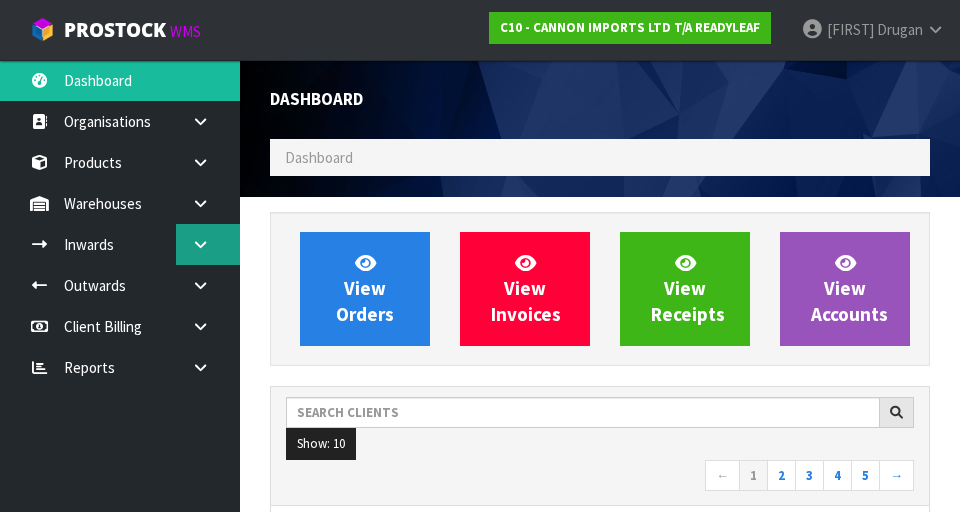 click at bounding box center [200, 244] 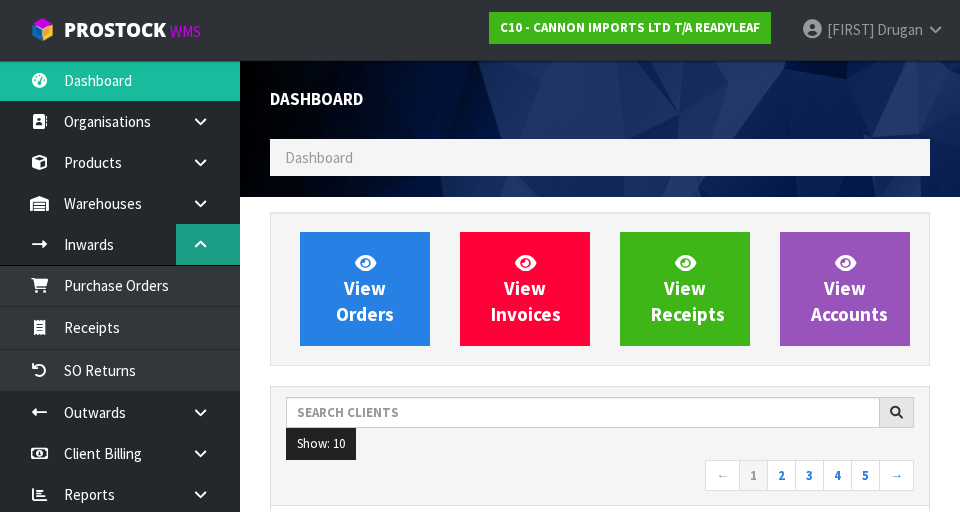click at bounding box center [208, 244] 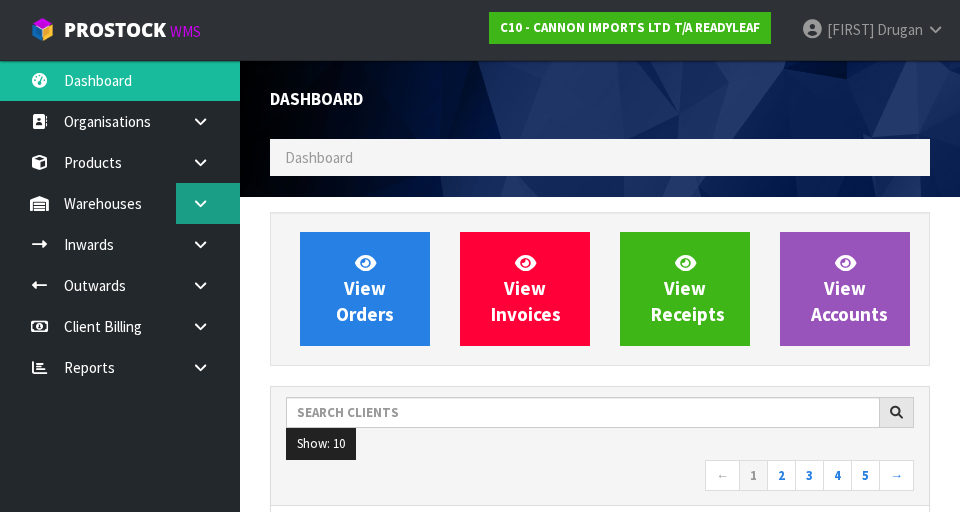 click at bounding box center (208, 203) 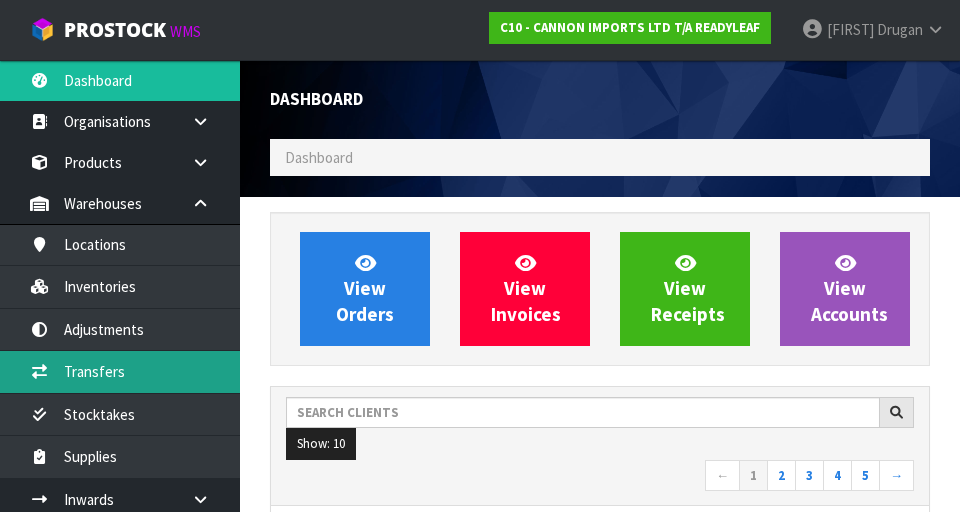 click on "Transfers" at bounding box center [120, 371] 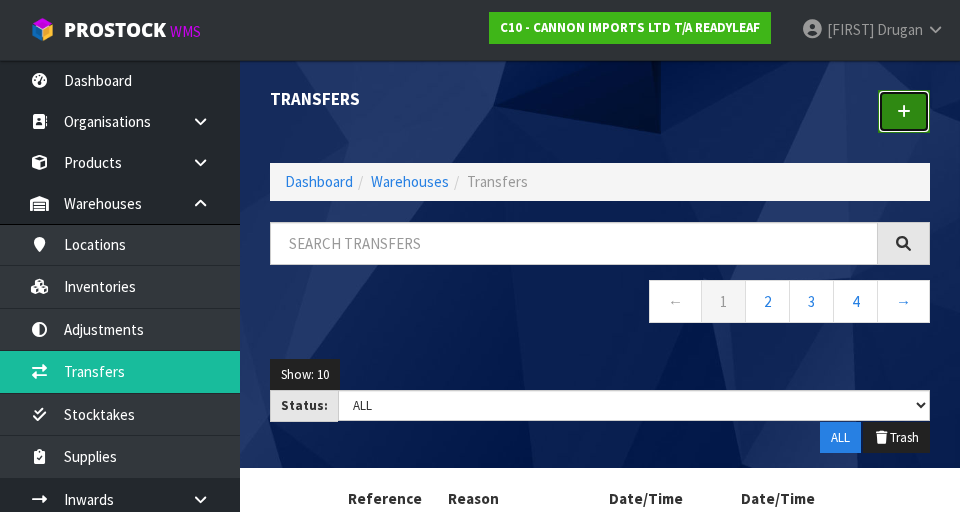 click at bounding box center [904, 111] 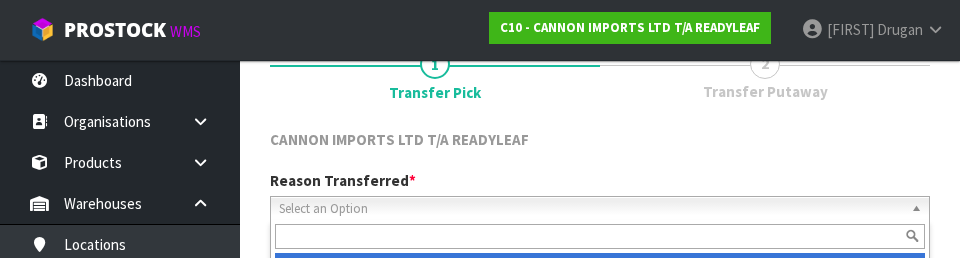 scroll, scrollTop: 276, scrollLeft: 0, axis: vertical 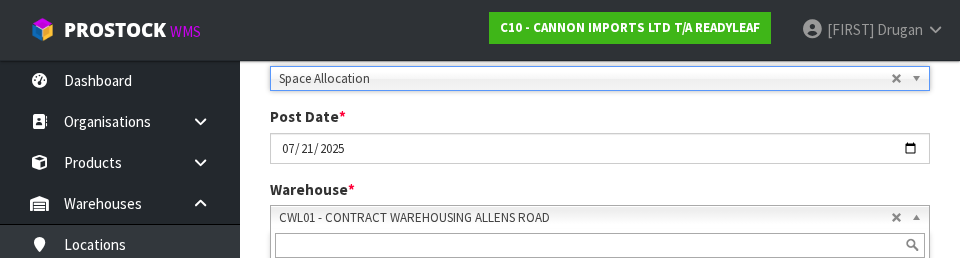 click on "CWL01 - CONTRACT WAREHOUSING ALLENS ROAD" at bounding box center [585, 218] 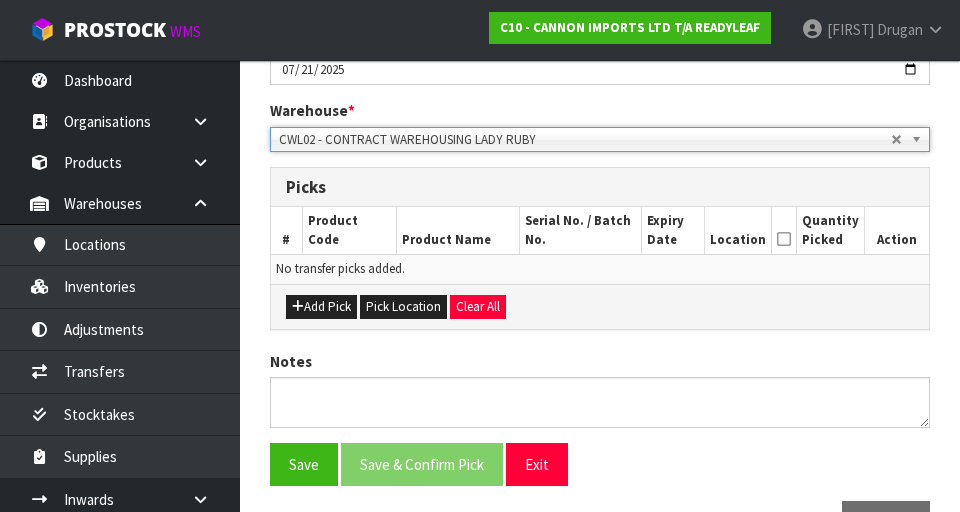 scroll, scrollTop: 370, scrollLeft: 0, axis: vertical 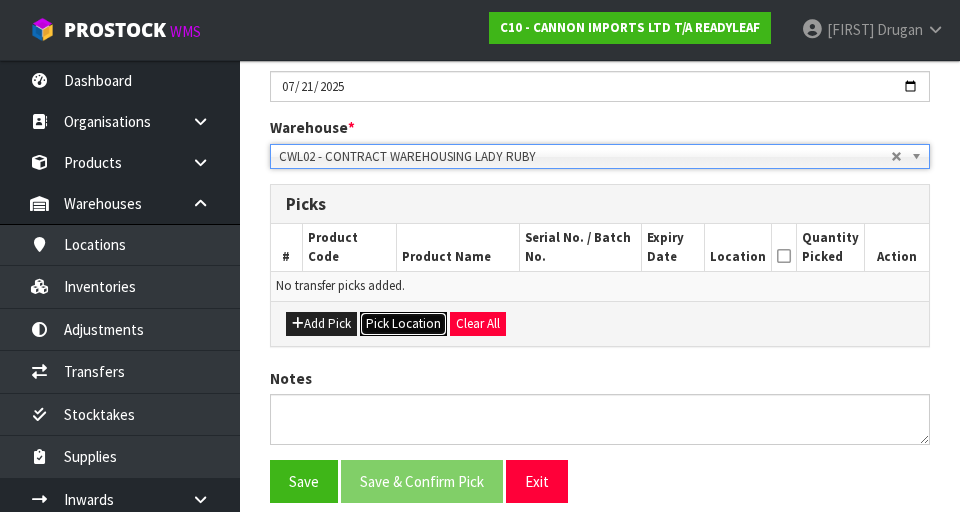 click on "Pick Location" at bounding box center (403, 324) 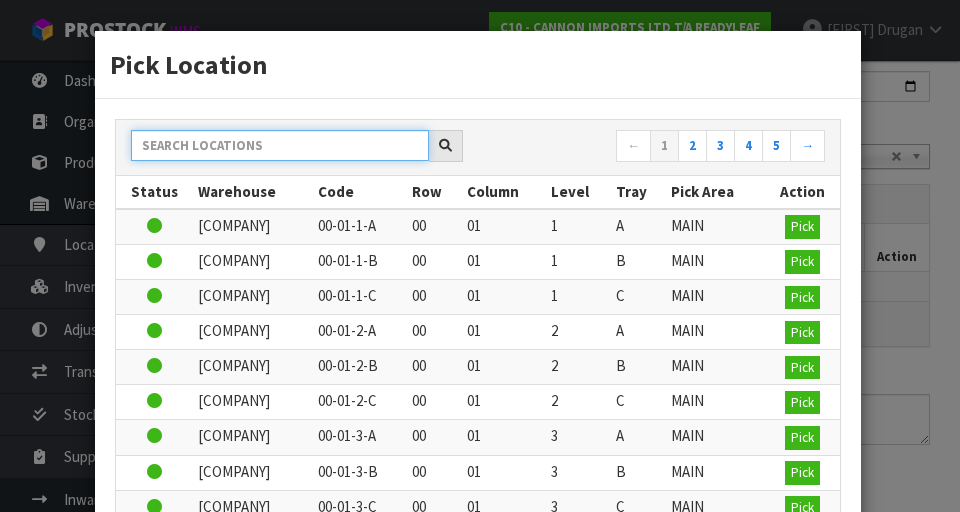 click at bounding box center [280, 145] 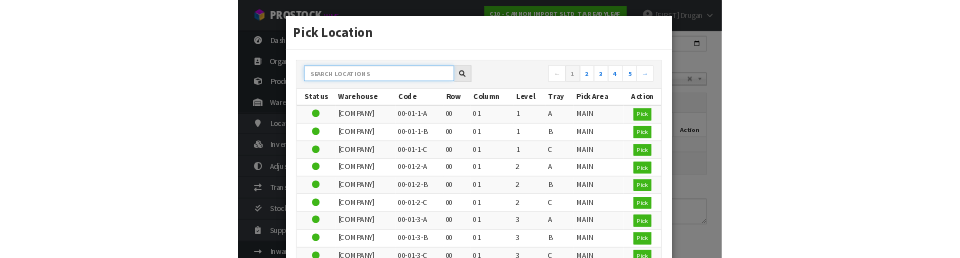 scroll, scrollTop: 361, scrollLeft: 0, axis: vertical 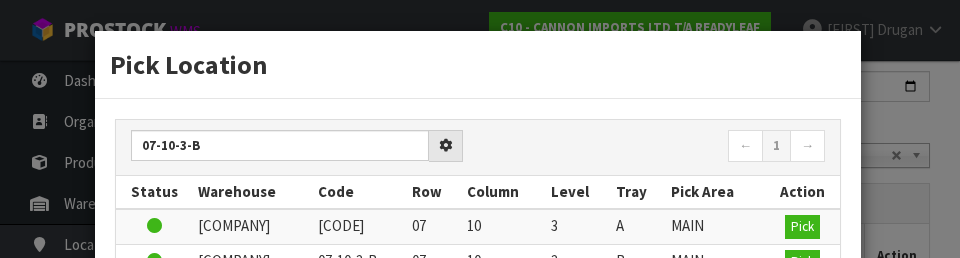 click on "[CODE]
Status
Warehouse
Code
Row
Column
Level
Tray
Pick Area
Action
[COMPANY]
[CODE]
07
10
3
A
MAIN
Pick
[COMPANY]
[CODE]
07
10
3
B
MAIN
Pick
[COMPANY]
[CODE]
07
10
3
C
MAIN" at bounding box center (478, 243) 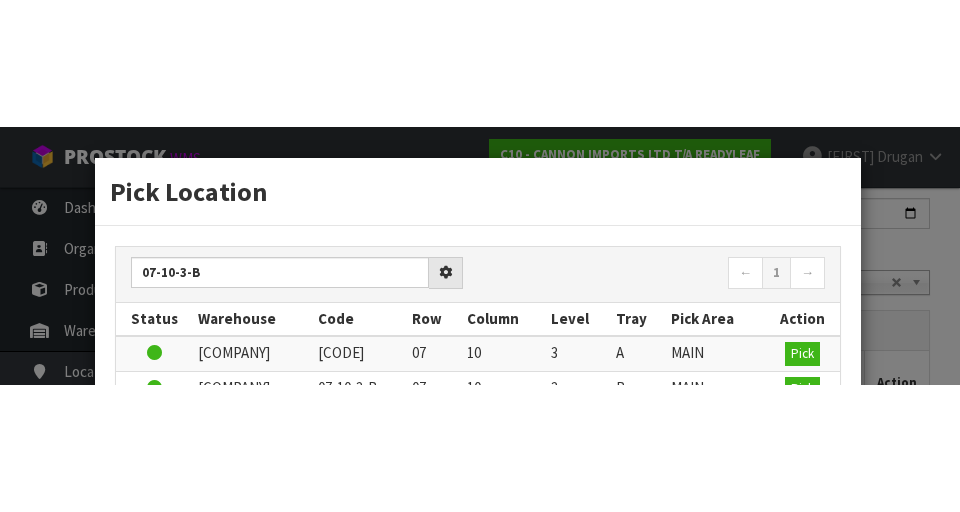 scroll, scrollTop: 370, scrollLeft: 0, axis: vertical 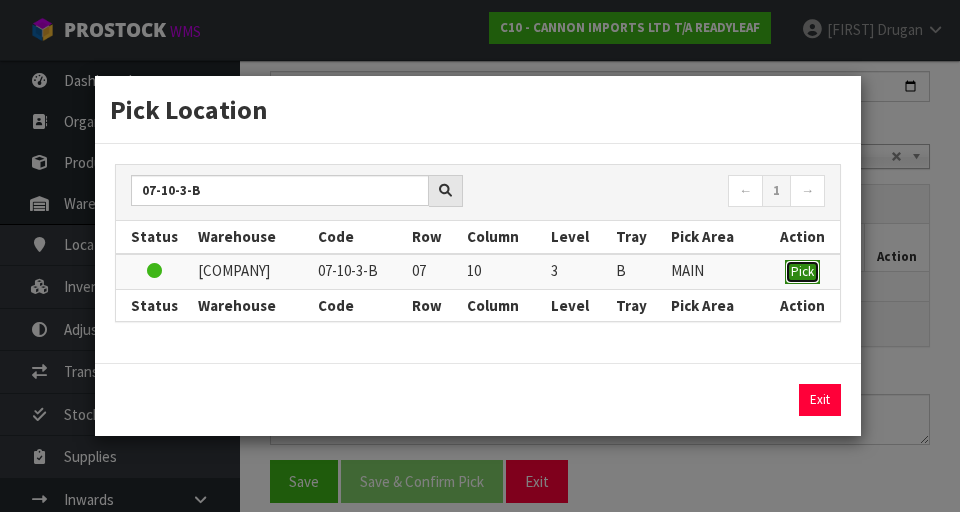 click on "Pick" at bounding box center [802, 271] 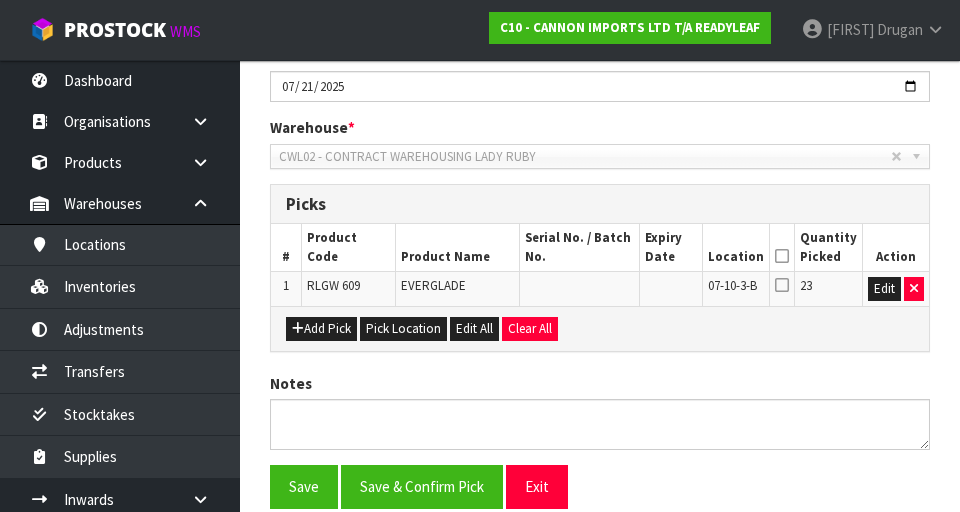 click at bounding box center (782, 256) 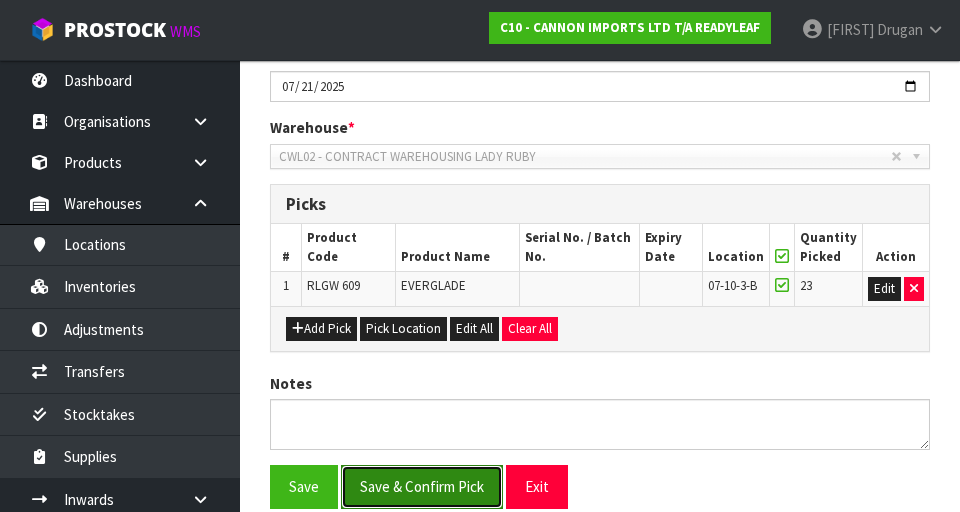 click on "Save & Confirm Pick" at bounding box center (422, 486) 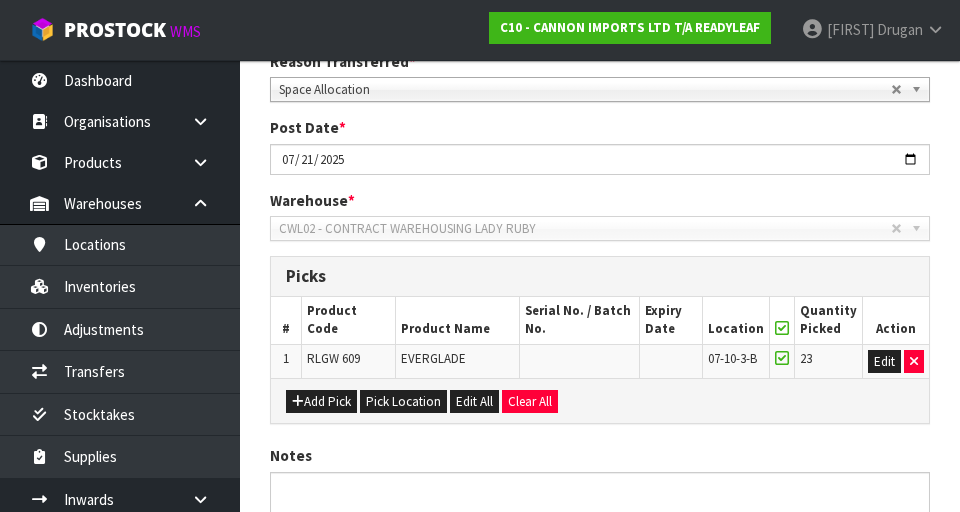 scroll, scrollTop: 0, scrollLeft: 0, axis: both 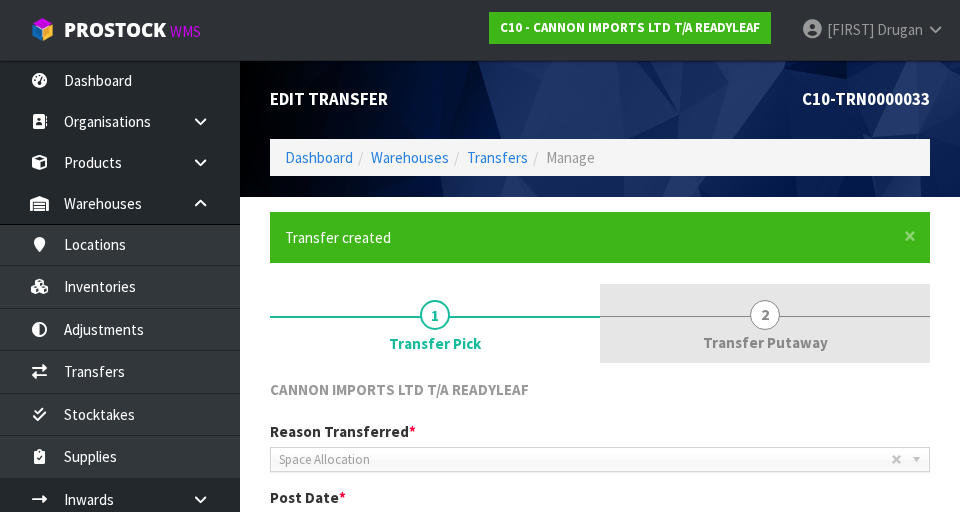 click on "2
Transfer Putaway" at bounding box center [765, 323] 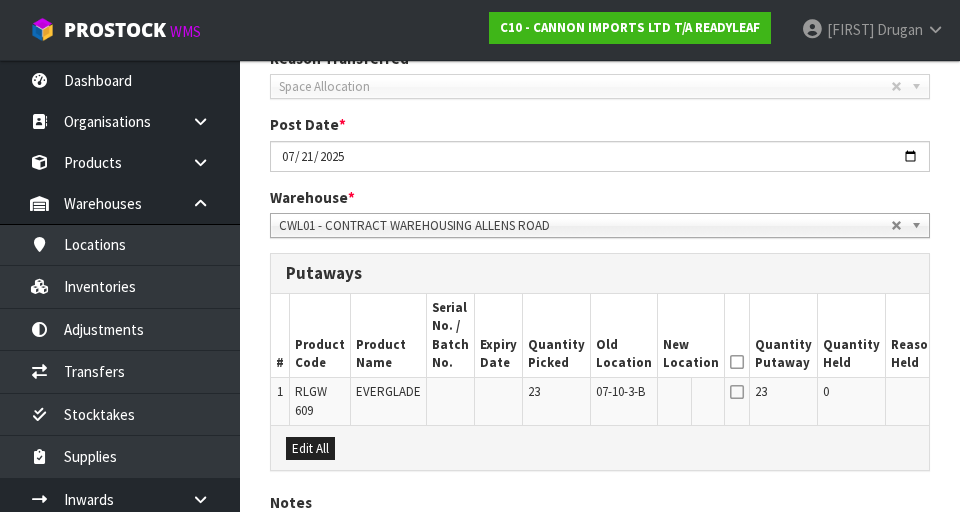 scroll, scrollTop: 385, scrollLeft: 0, axis: vertical 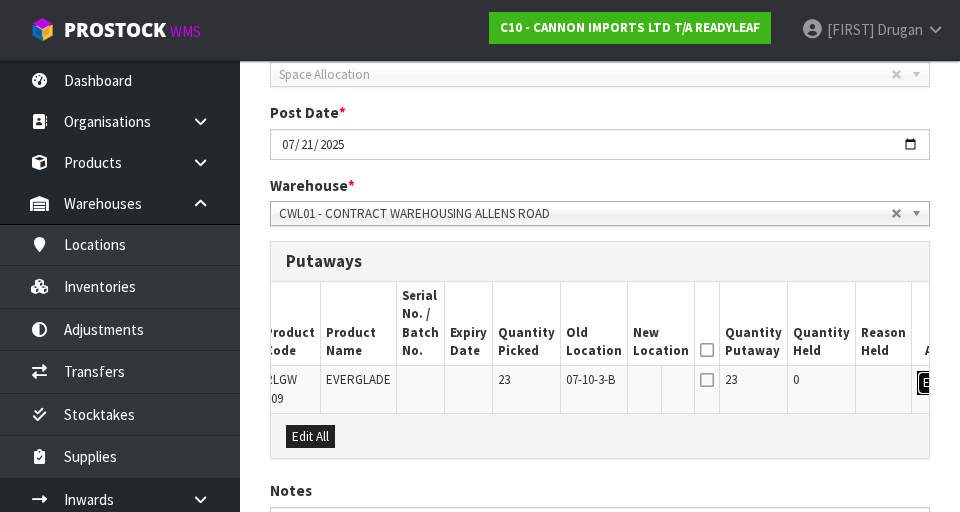 click on "Edit" at bounding box center [933, 383] 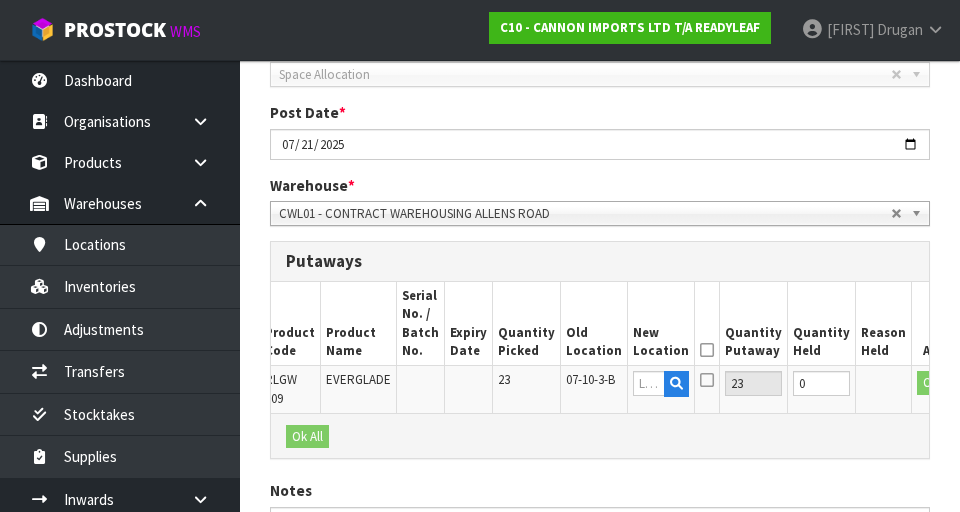 scroll, scrollTop: 0, scrollLeft: 25, axis: horizontal 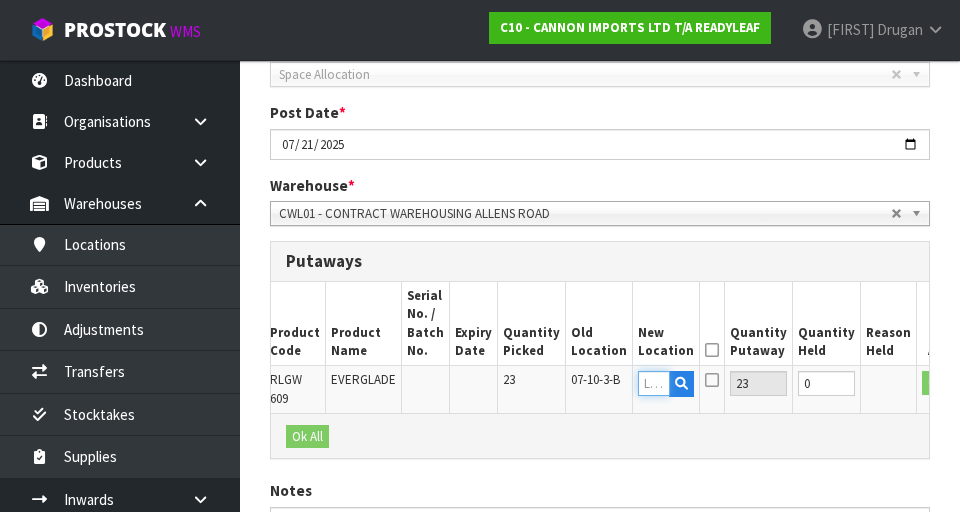 click at bounding box center [654, 383] 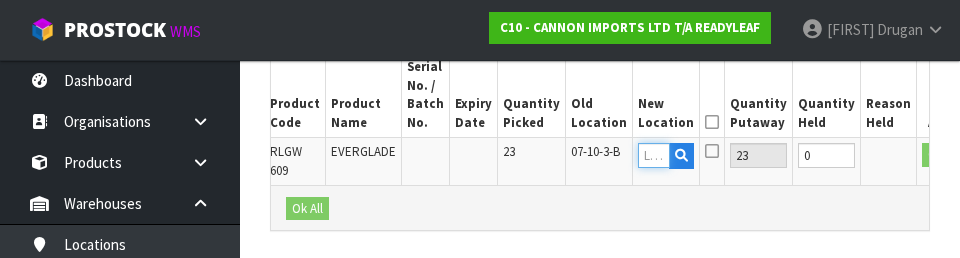 scroll, scrollTop: 630, scrollLeft: 0, axis: vertical 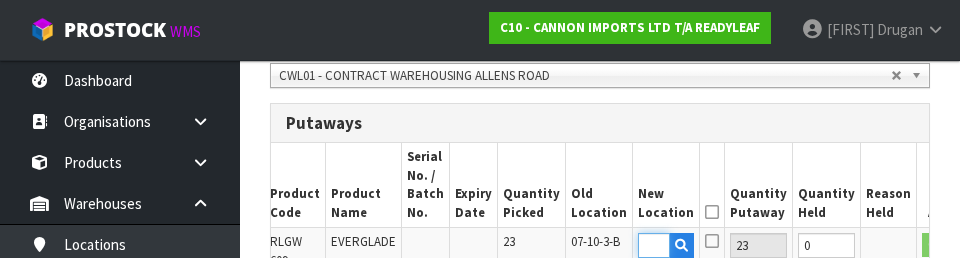 type on "07-15-4-A" 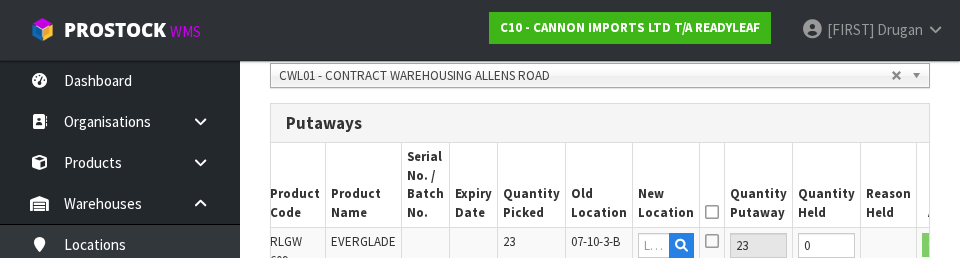 click on "CWL01 - CONTRACT WAREHOUSING ALLENS ROAD" at bounding box center [585, 76] 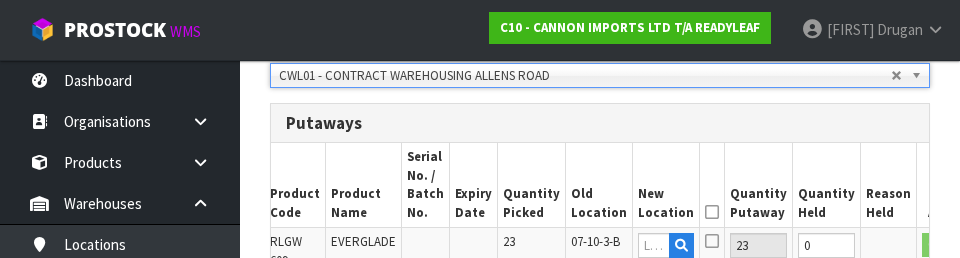 scroll, scrollTop: 0, scrollLeft: 0, axis: both 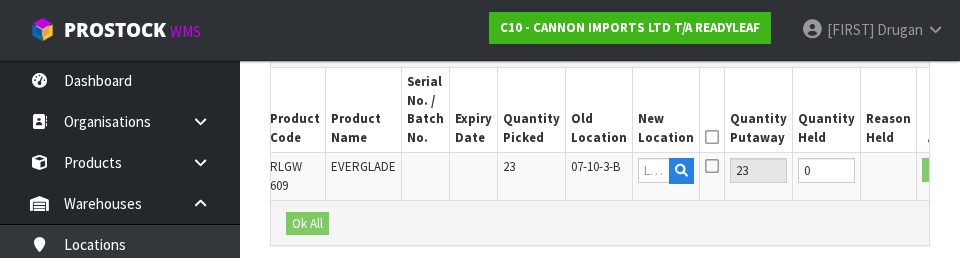 click on "Quantity
Held" at bounding box center [827, 110] 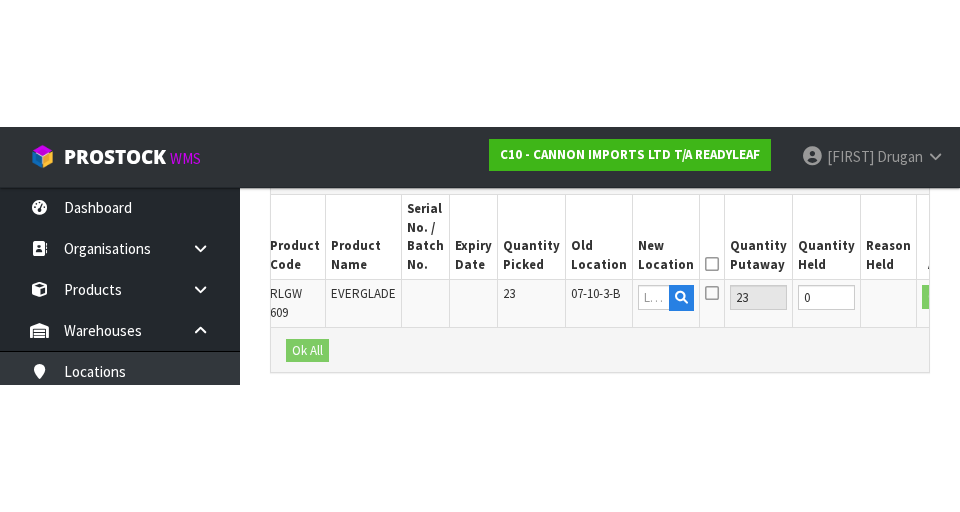 scroll, scrollTop: 577, scrollLeft: 0, axis: vertical 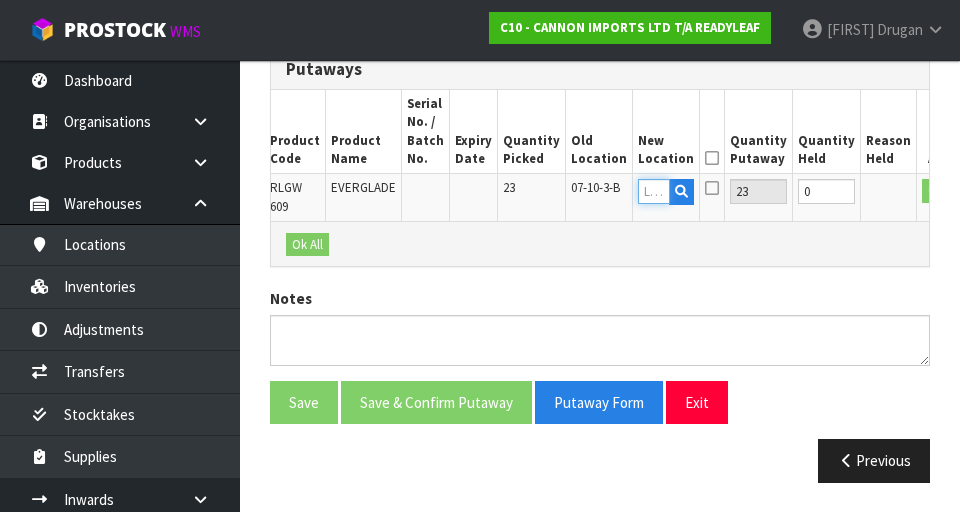 click at bounding box center [654, 191] 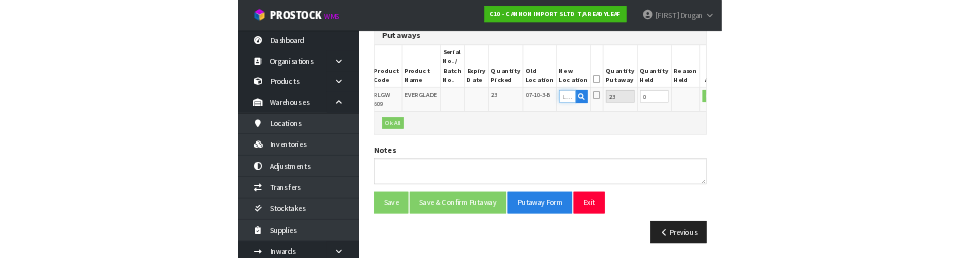 scroll, scrollTop: 568, scrollLeft: 0, axis: vertical 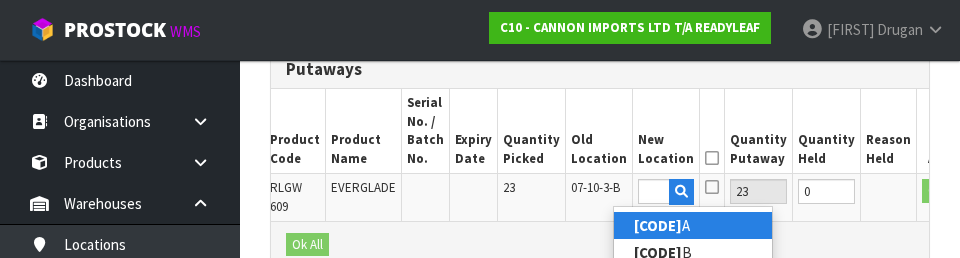 click on "07-15-4- A" at bounding box center (693, 225) 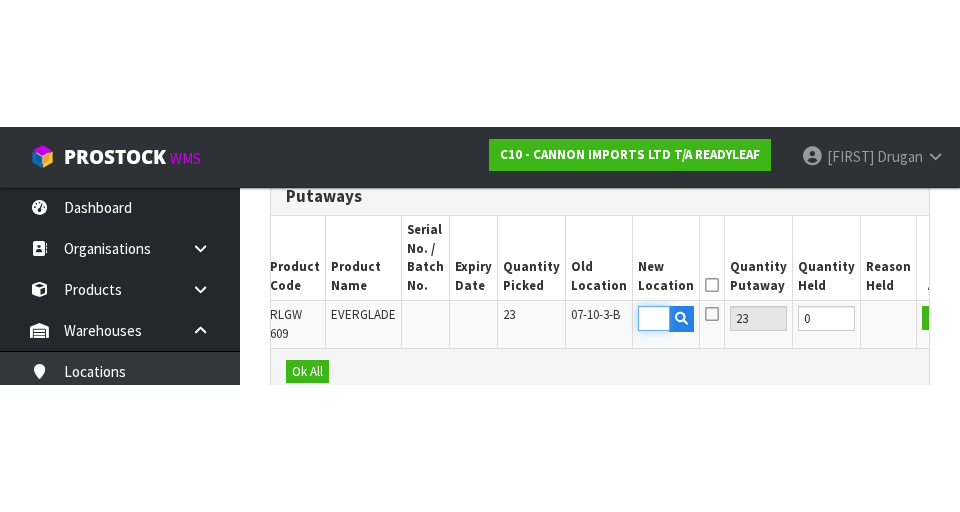 scroll, scrollTop: 577, scrollLeft: 0, axis: vertical 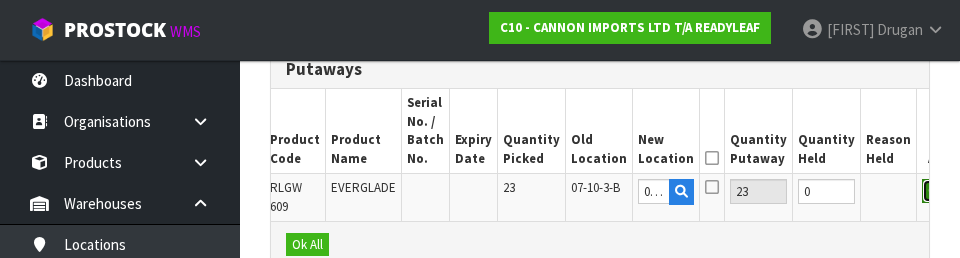 click on "OK" at bounding box center [936, 191] 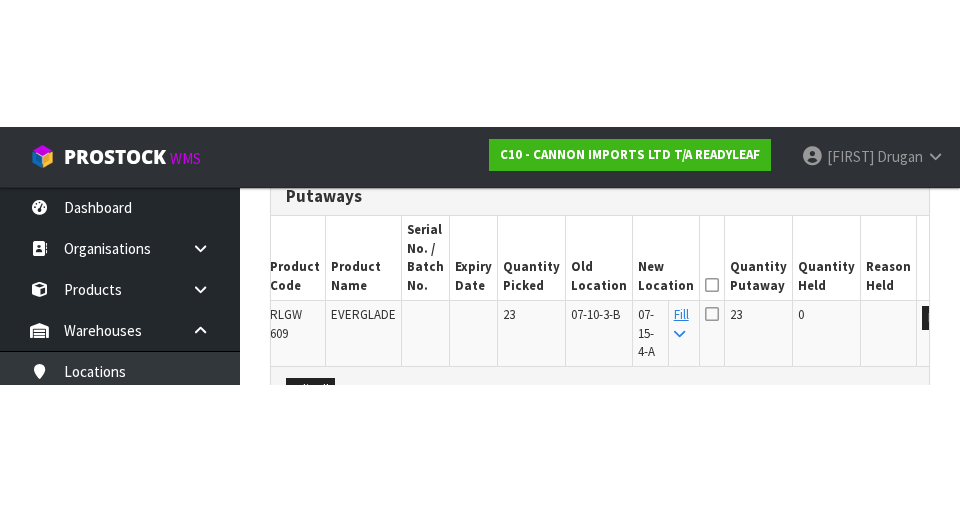 scroll, scrollTop: 577, scrollLeft: 0, axis: vertical 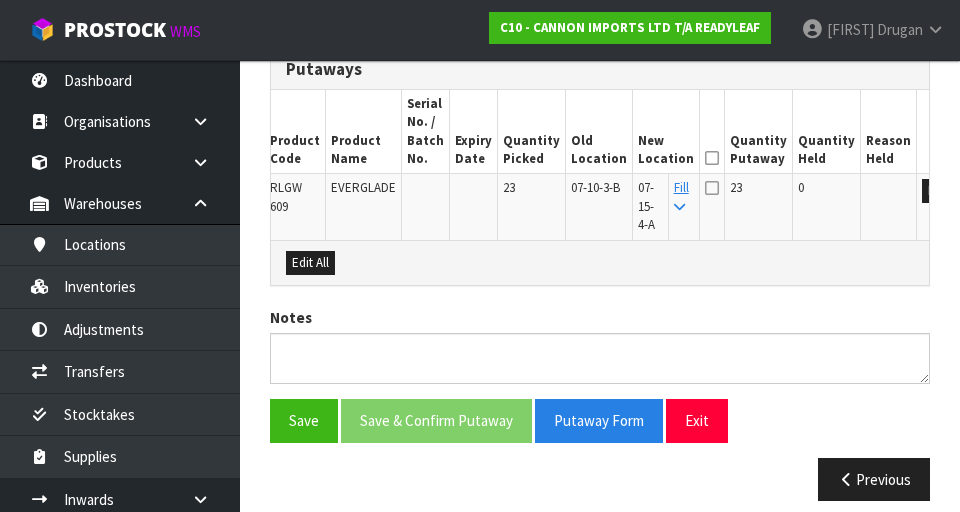 click at bounding box center [712, 158] 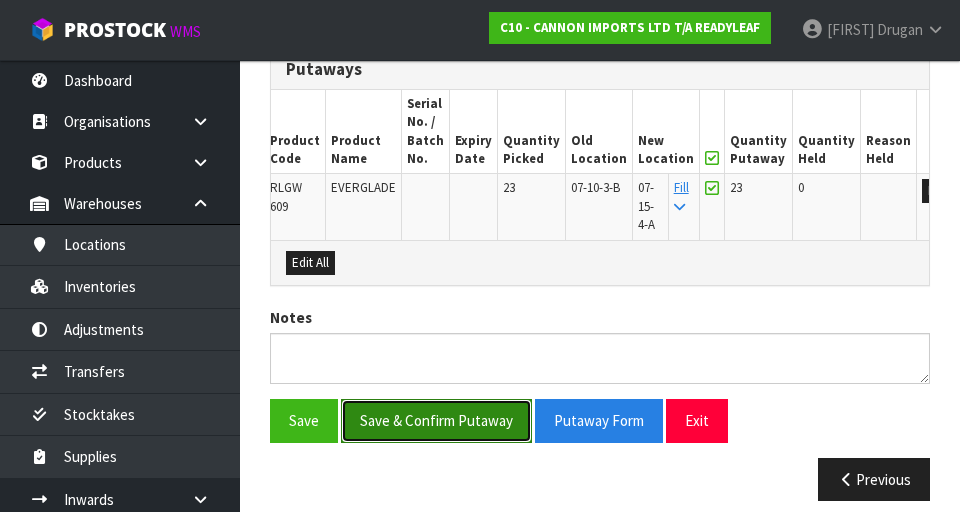 click on "Save & Confirm Putaway" at bounding box center (436, 420) 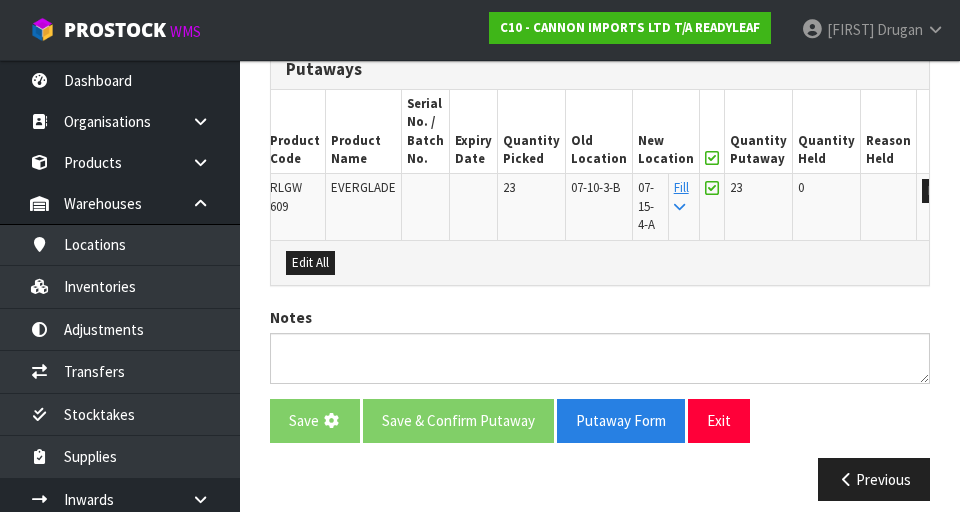 scroll, scrollTop: 0, scrollLeft: 0, axis: both 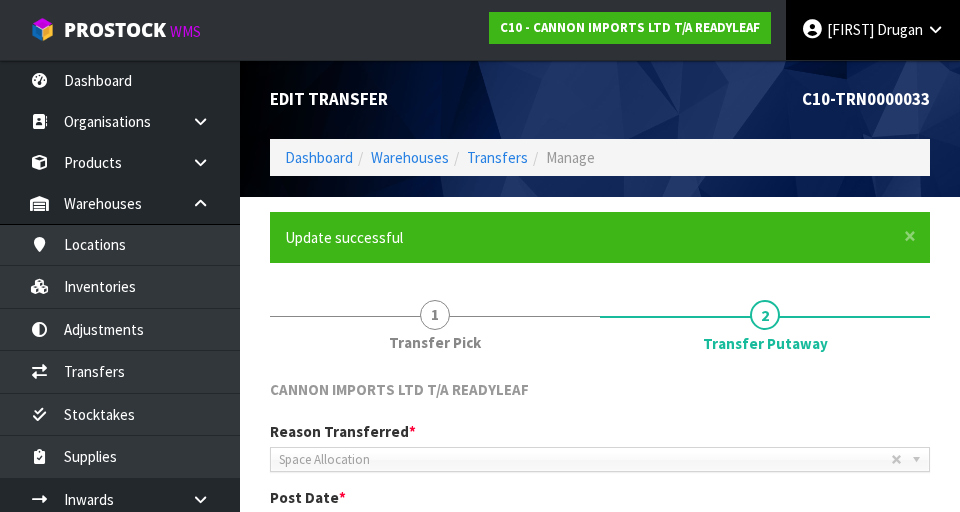 click on "Drugan" at bounding box center [900, 29] 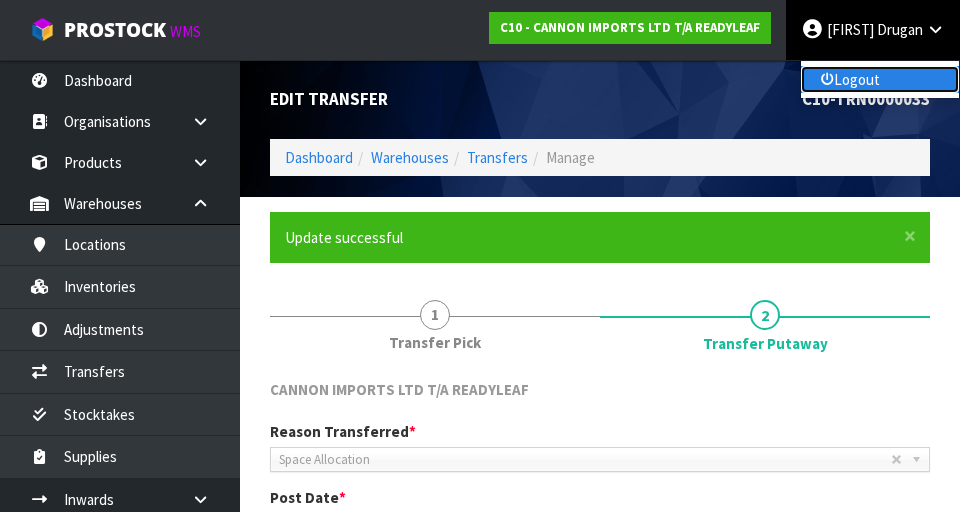 click on "Logout" at bounding box center (880, 79) 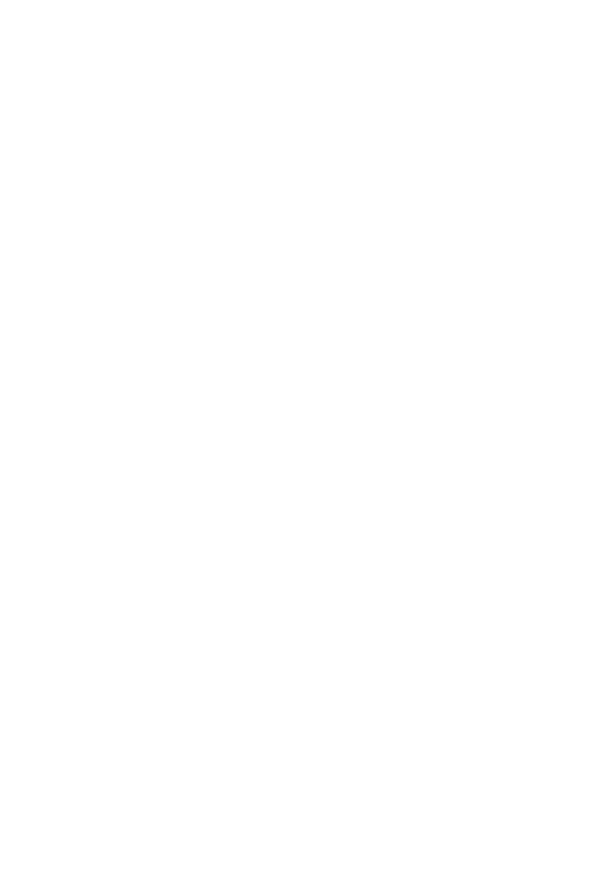 scroll, scrollTop: 0, scrollLeft: 0, axis: both 